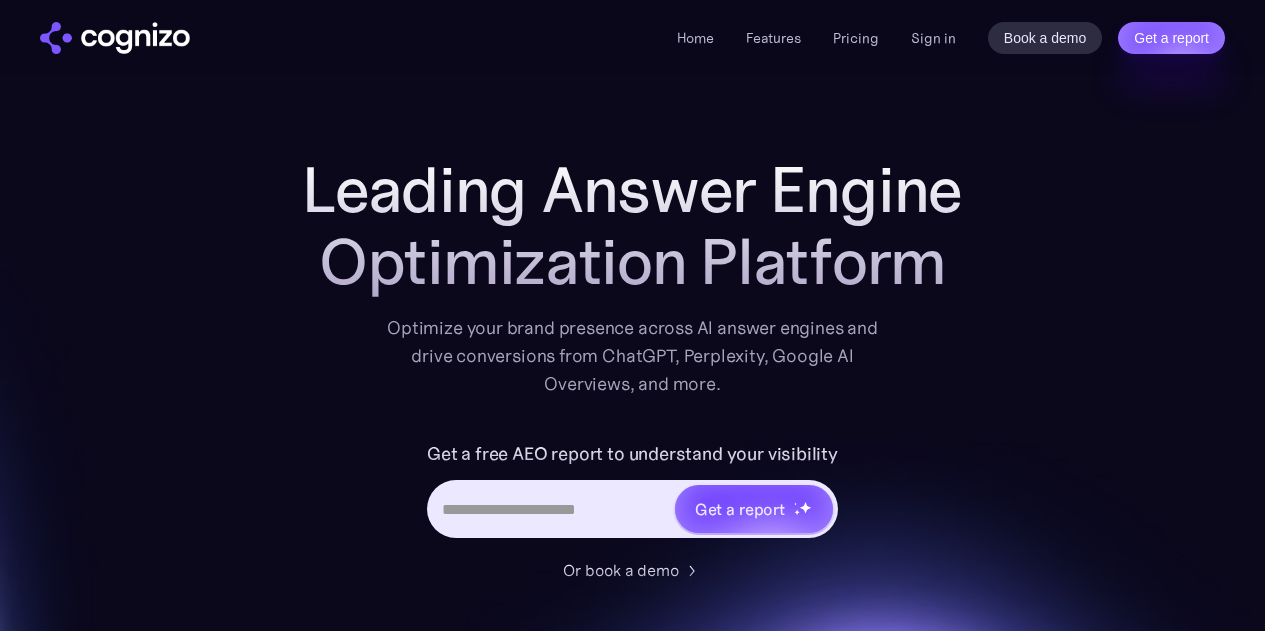scroll, scrollTop: 0, scrollLeft: 0, axis: both 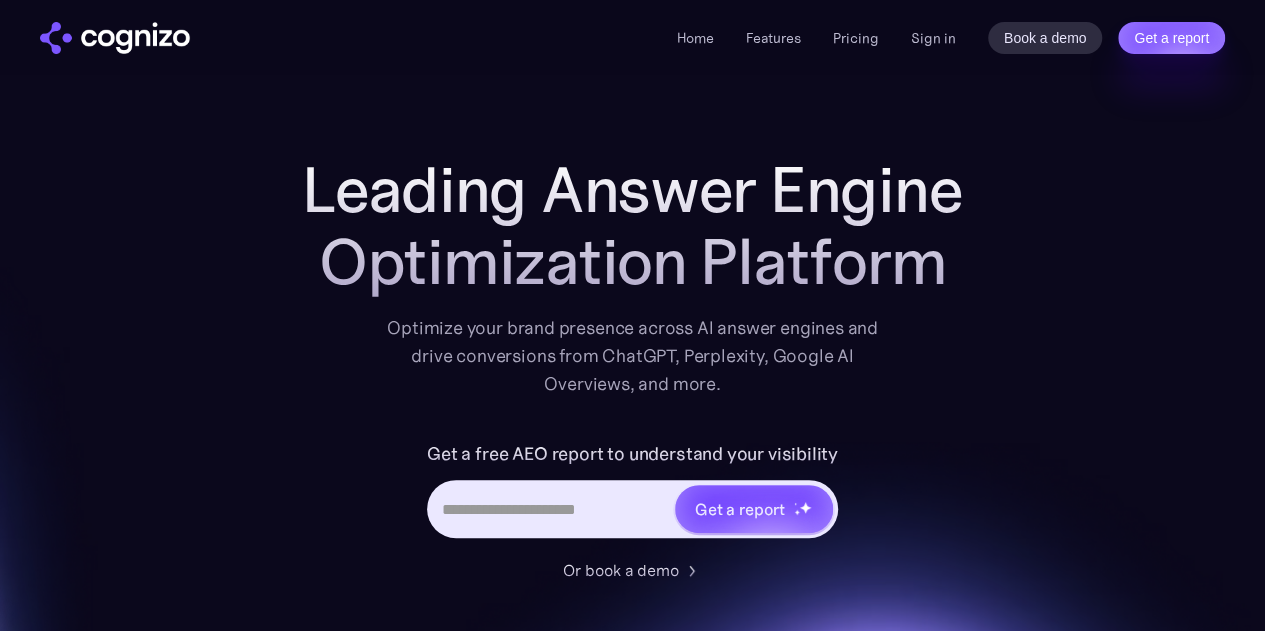 click at bounding box center (551, 509) 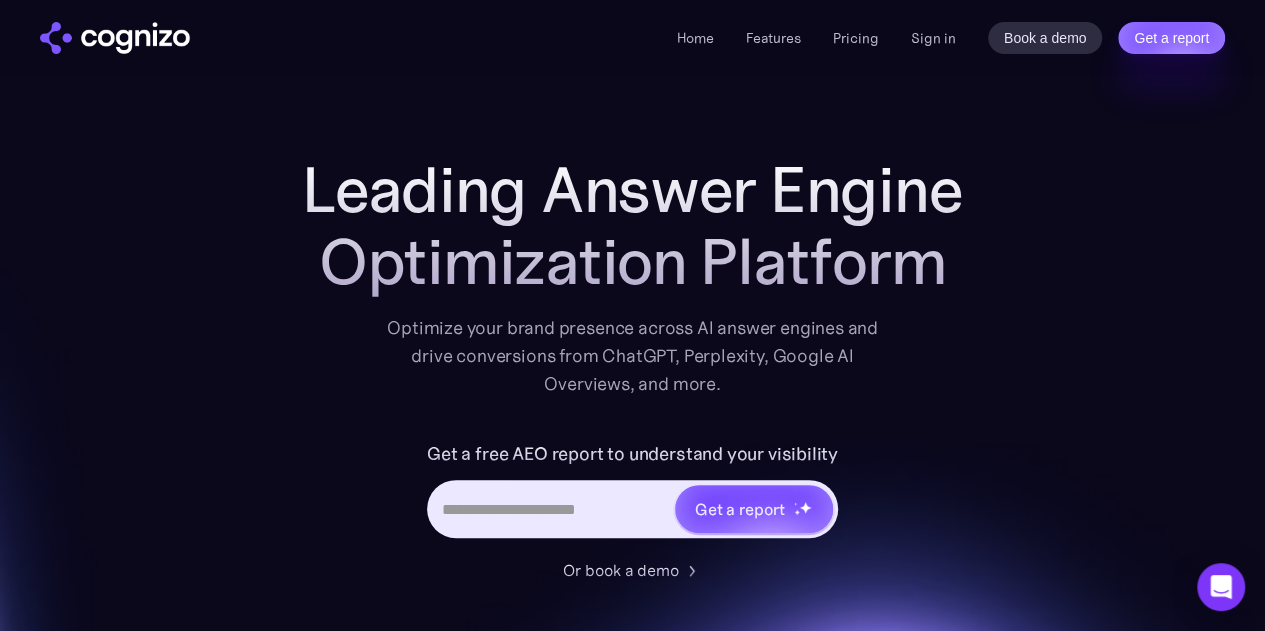 click on "Pricing" at bounding box center [856, 38] 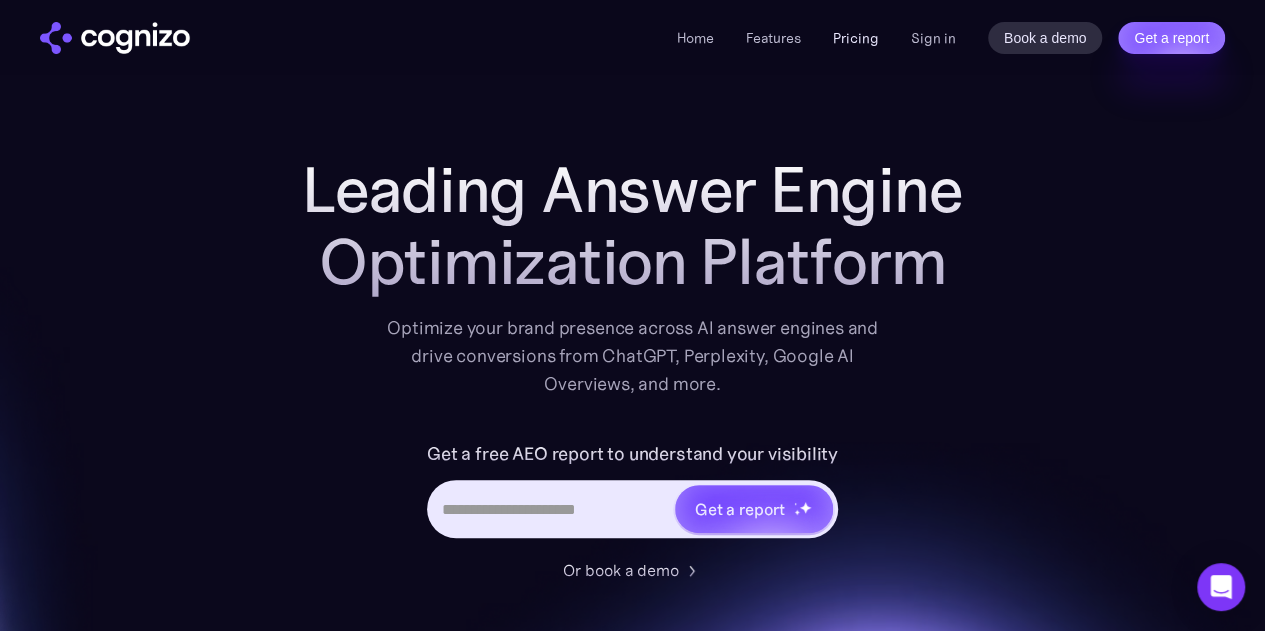 click on "Pricing" at bounding box center [856, 38] 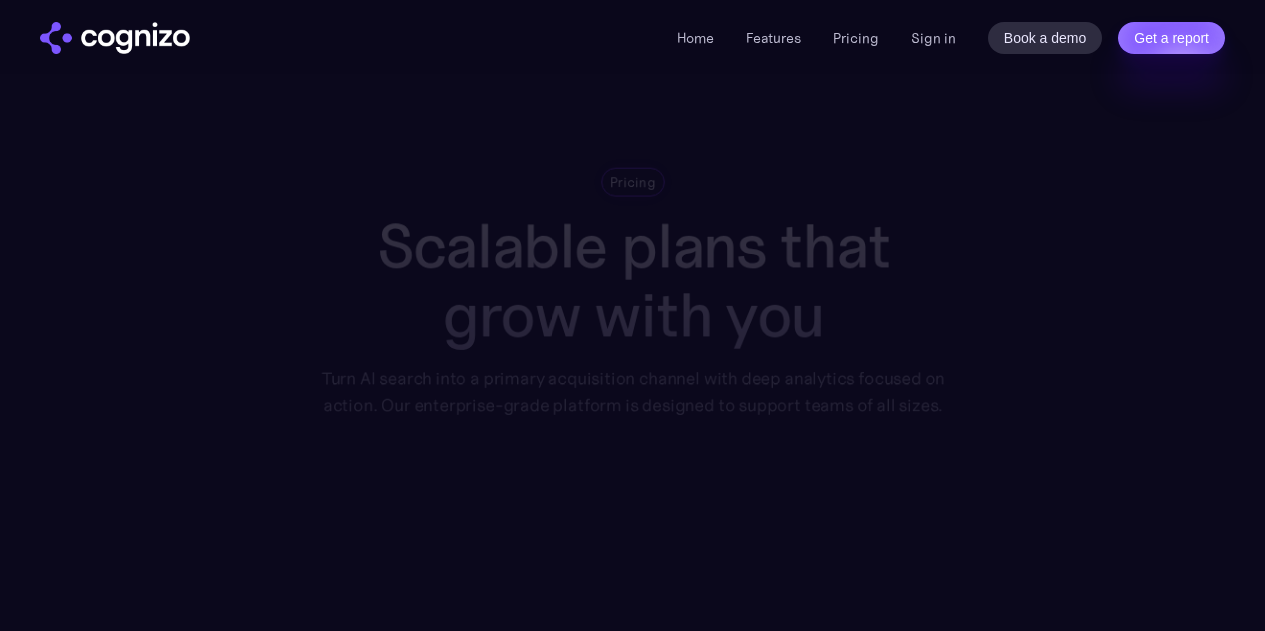 scroll, scrollTop: 0, scrollLeft: 0, axis: both 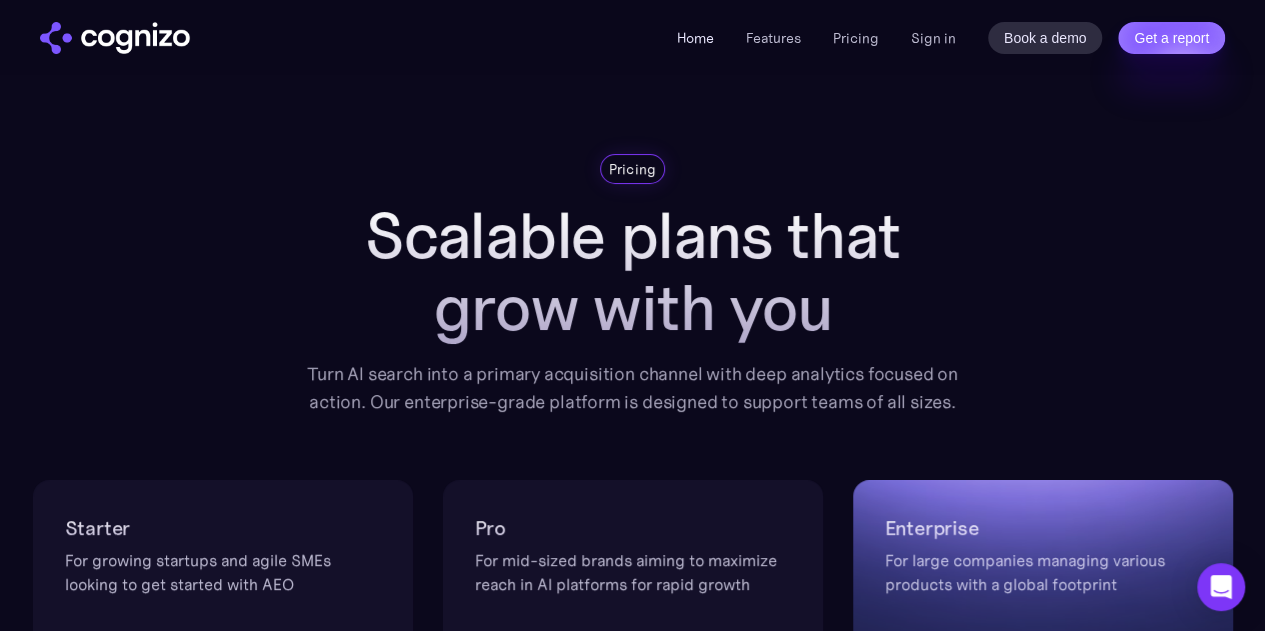 click on "Home" at bounding box center [695, 38] 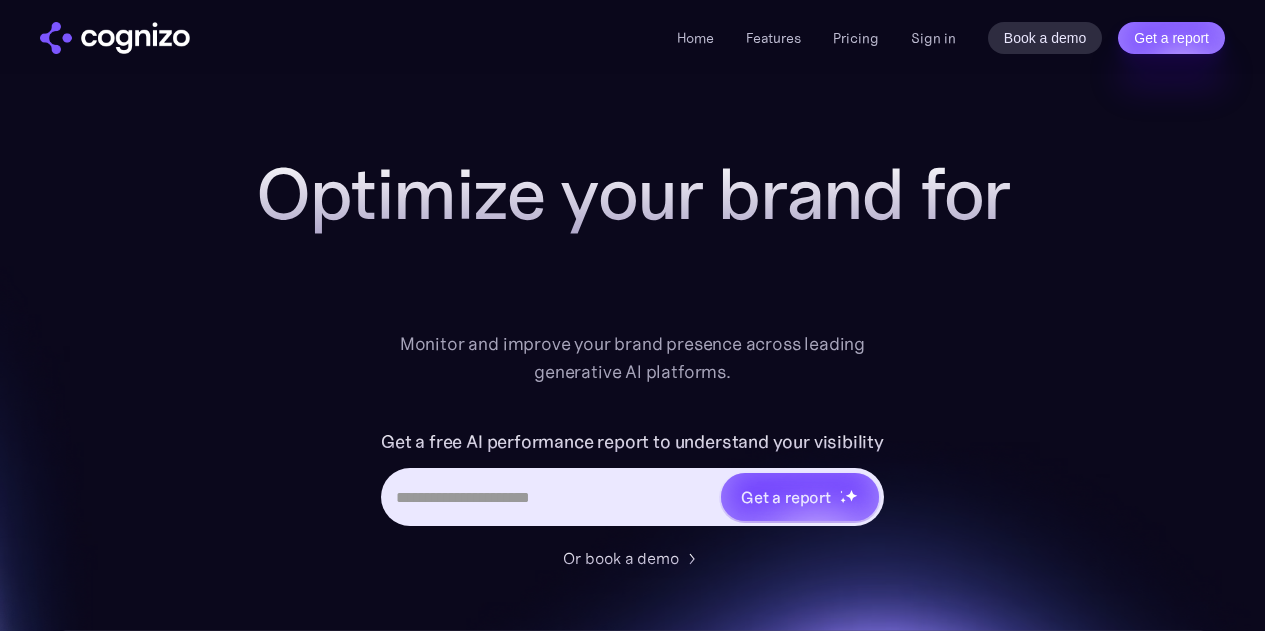 scroll, scrollTop: 0, scrollLeft: 0, axis: both 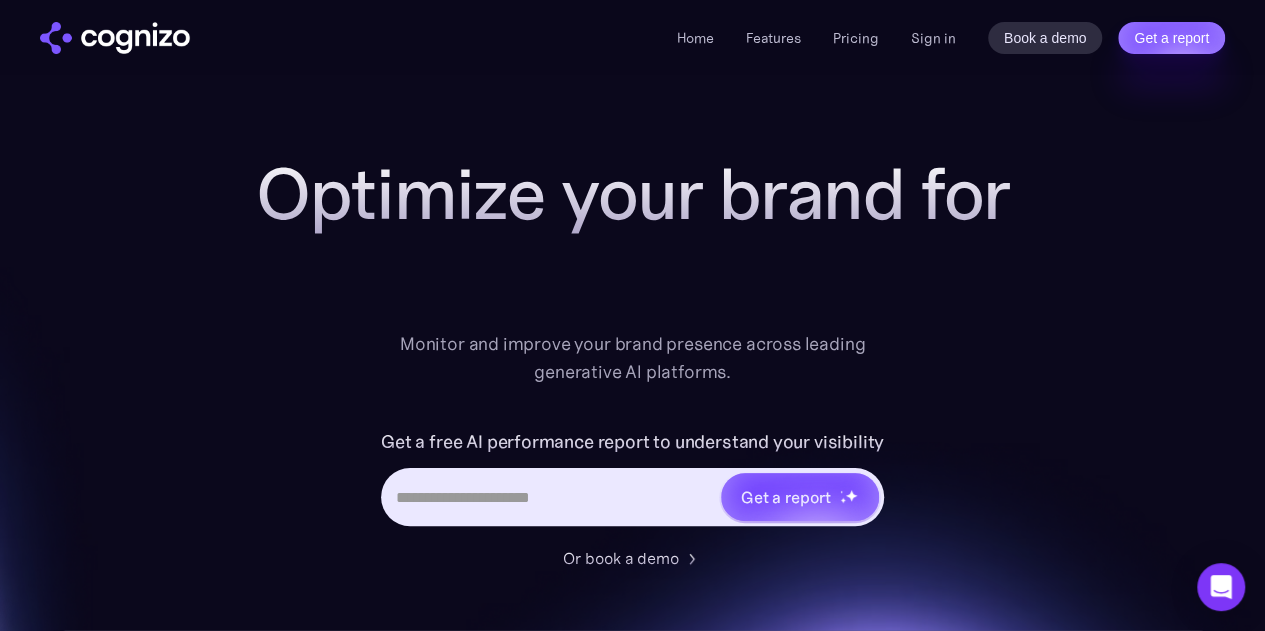 click at bounding box center (551, 497) 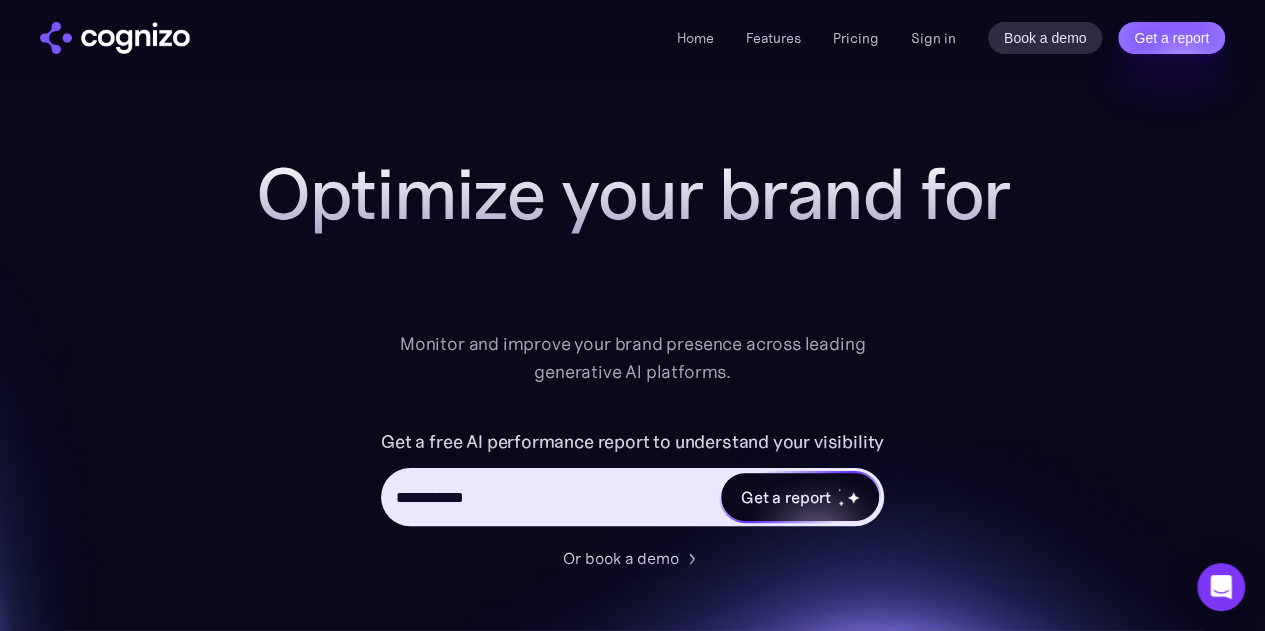 type on "**********" 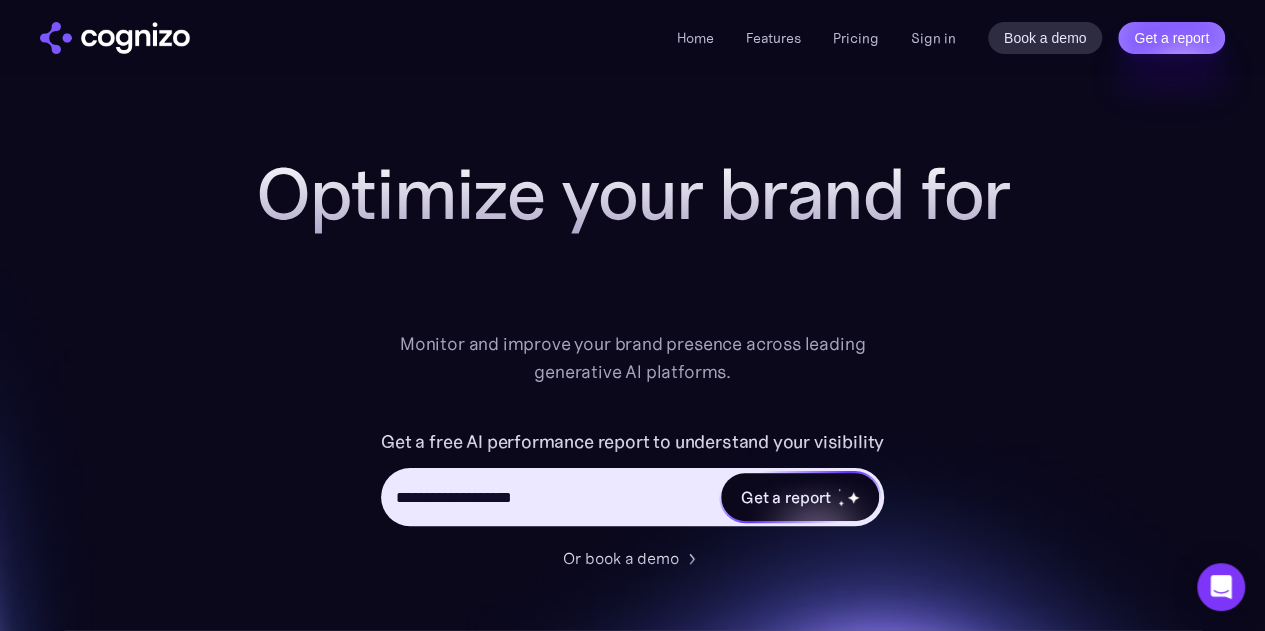 click on "Get a report" at bounding box center (800, 497) 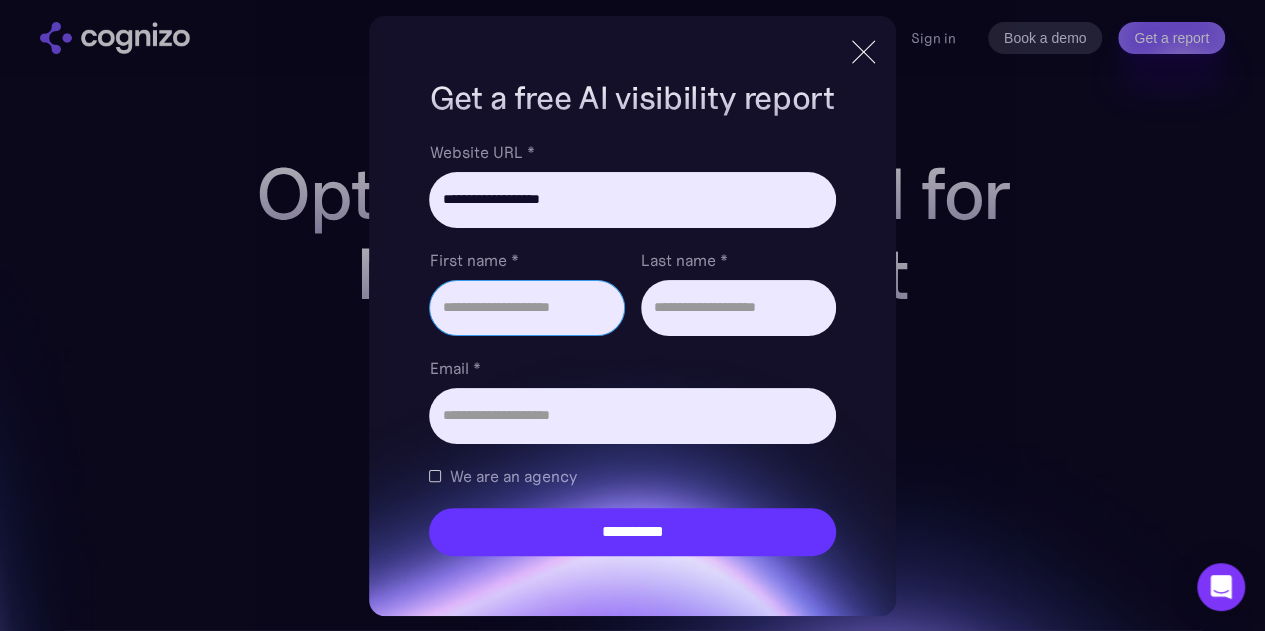 click on "First name *" at bounding box center (526, 308) 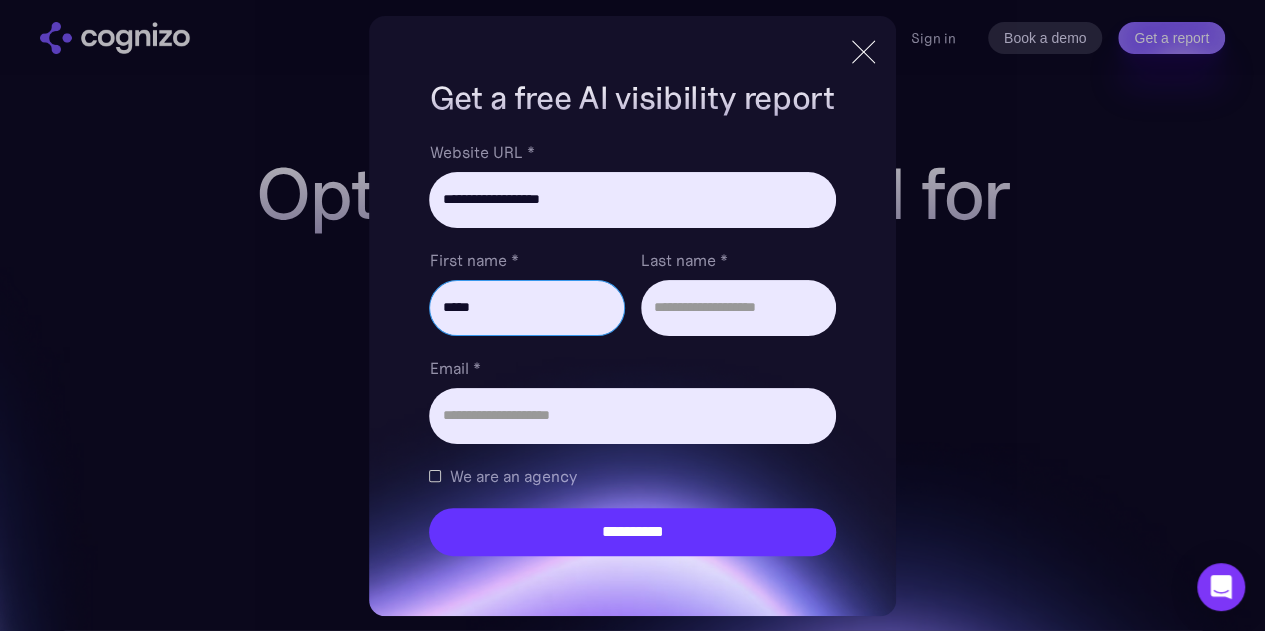 type on "*****" 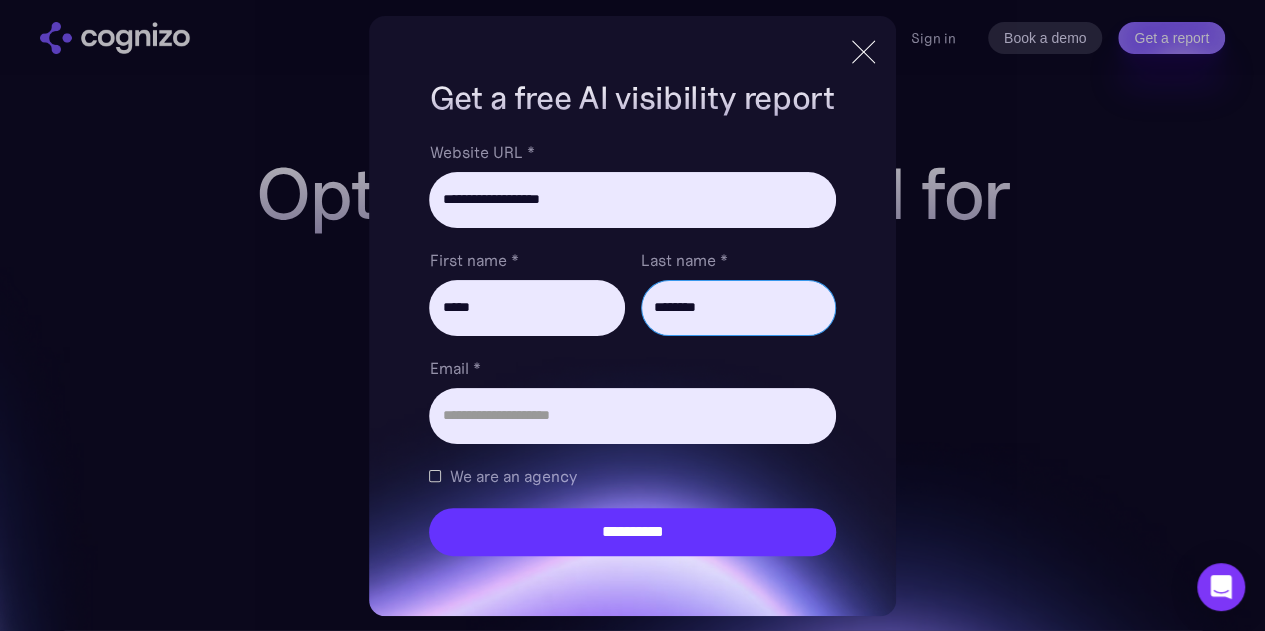 type on "********" 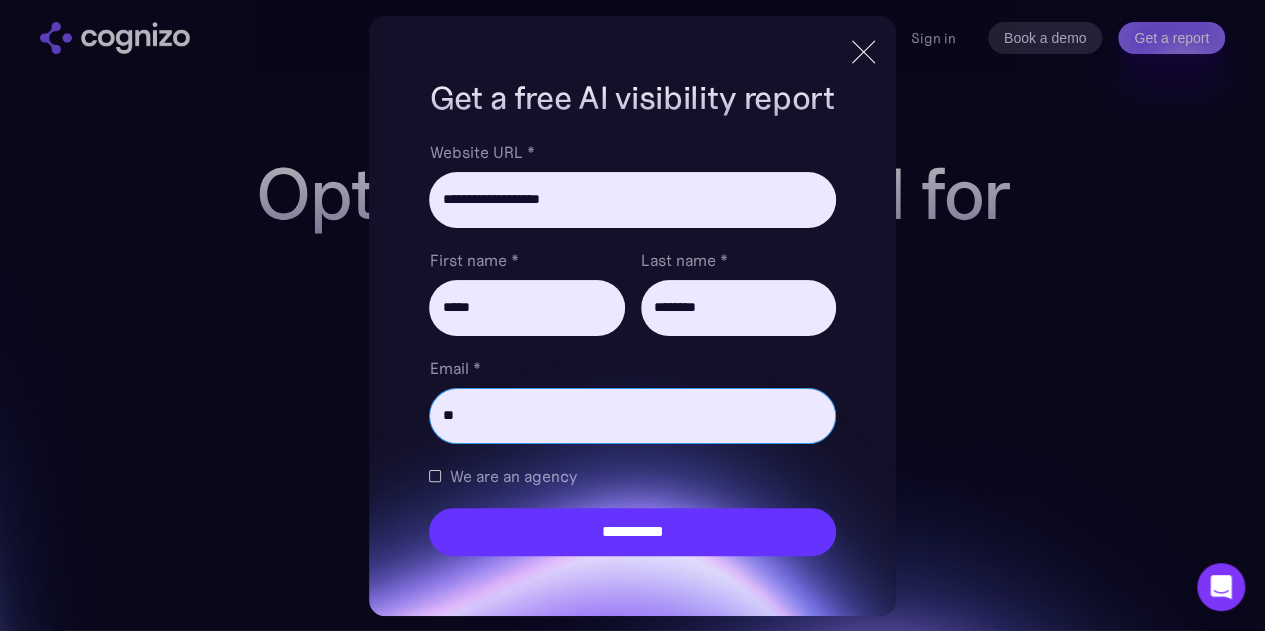 type on "*" 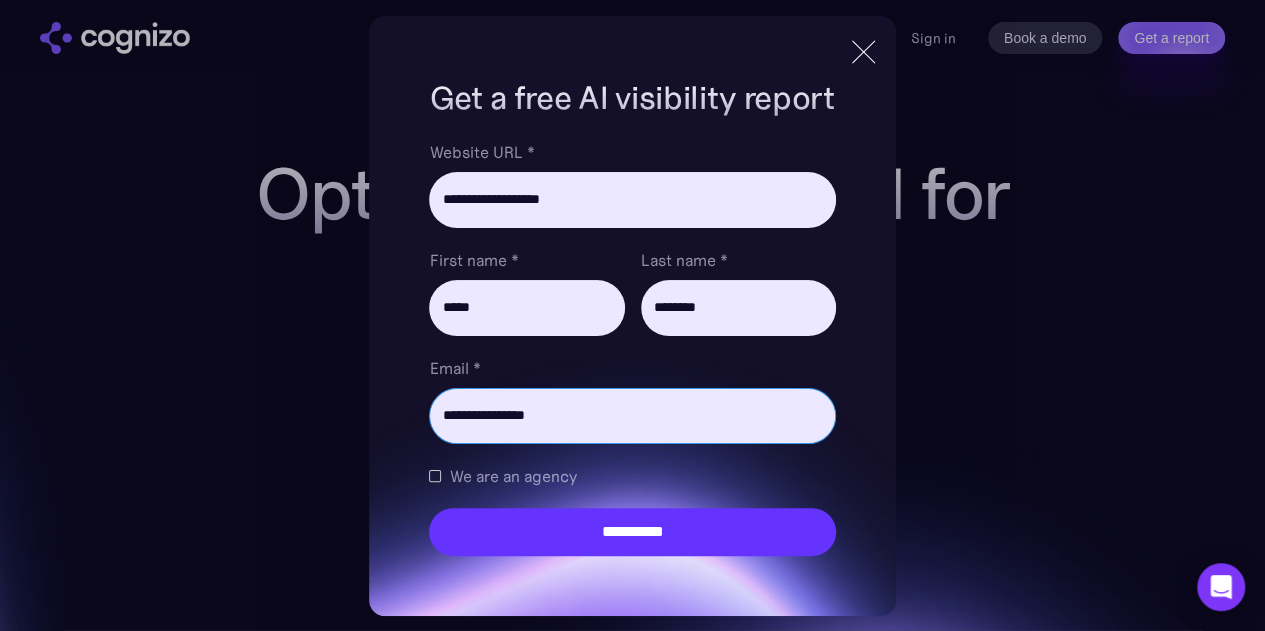 type on "**********" 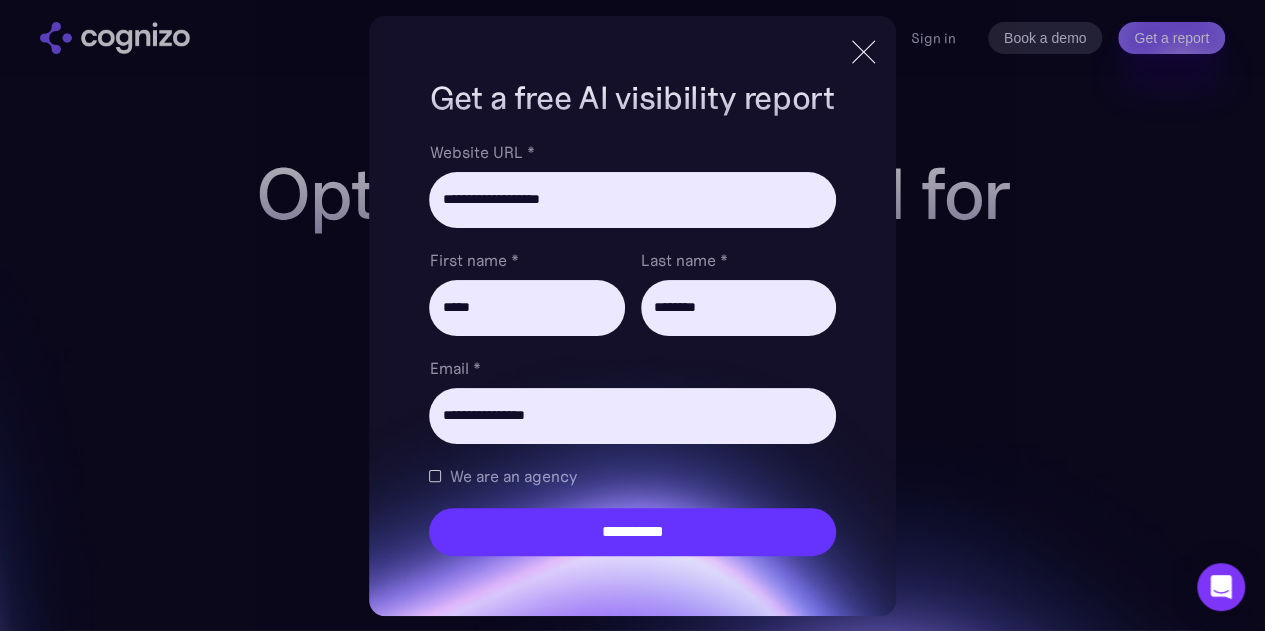 click at bounding box center (435, 476) 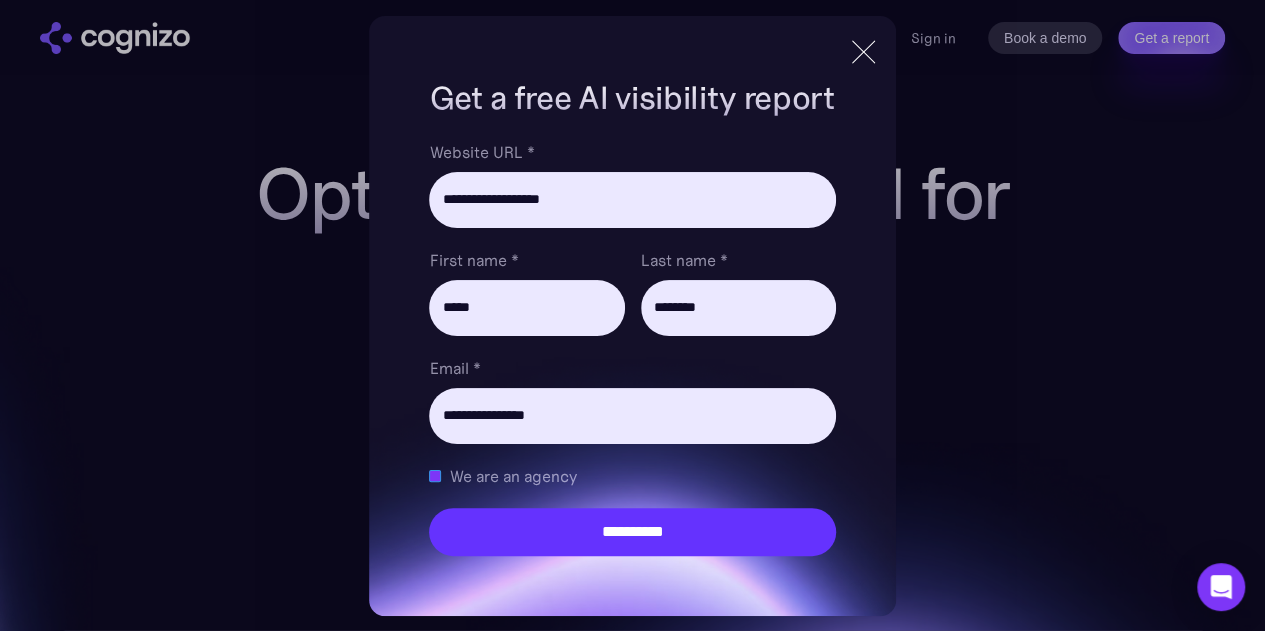 scroll, scrollTop: 100, scrollLeft: 0, axis: vertical 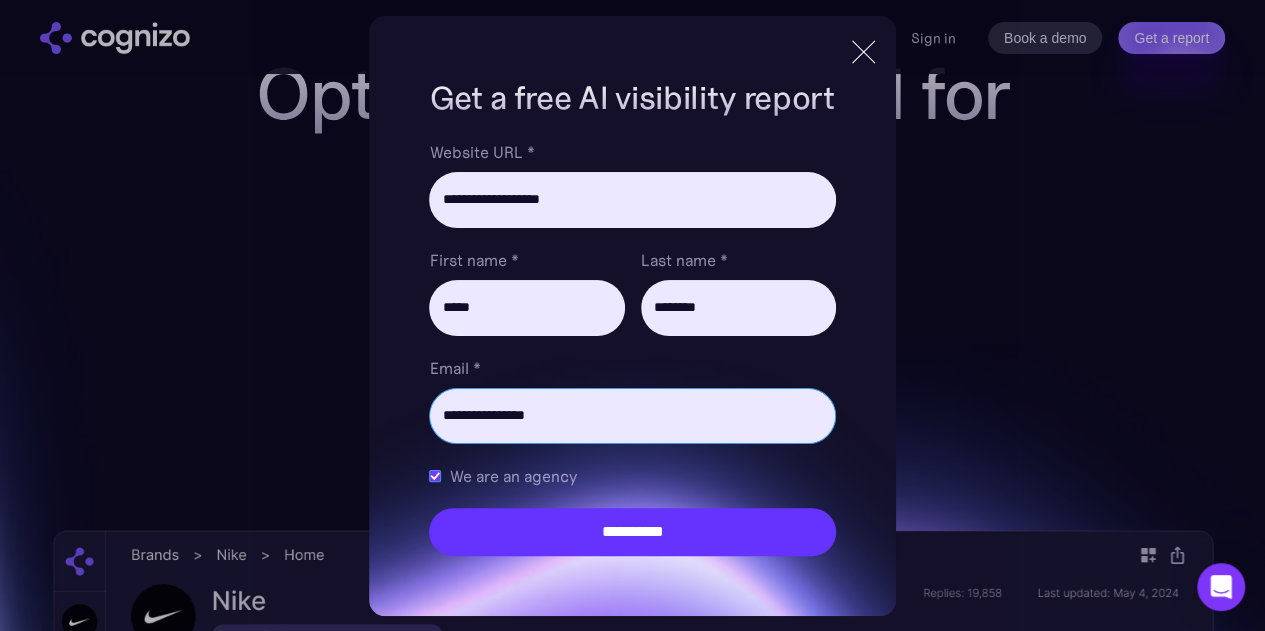 click on "**********" at bounding box center [632, 416] 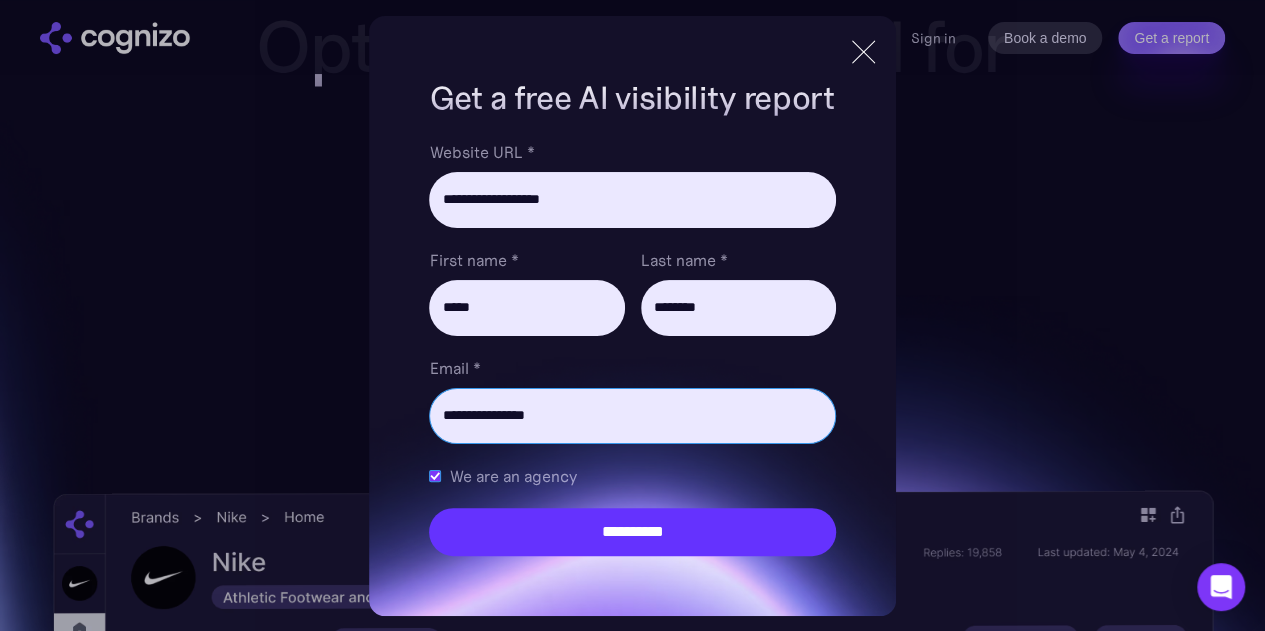 scroll, scrollTop: 100, scrollLeft: 0, axis: vertical 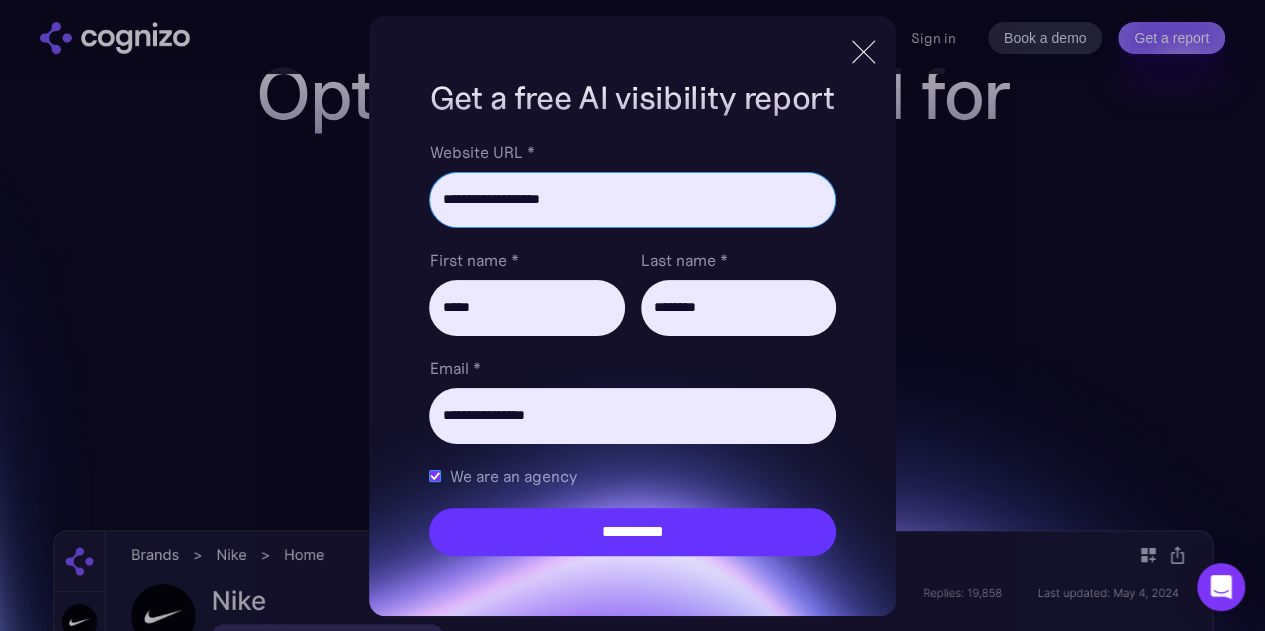 click on "**********" at bounding box center [632, 200] 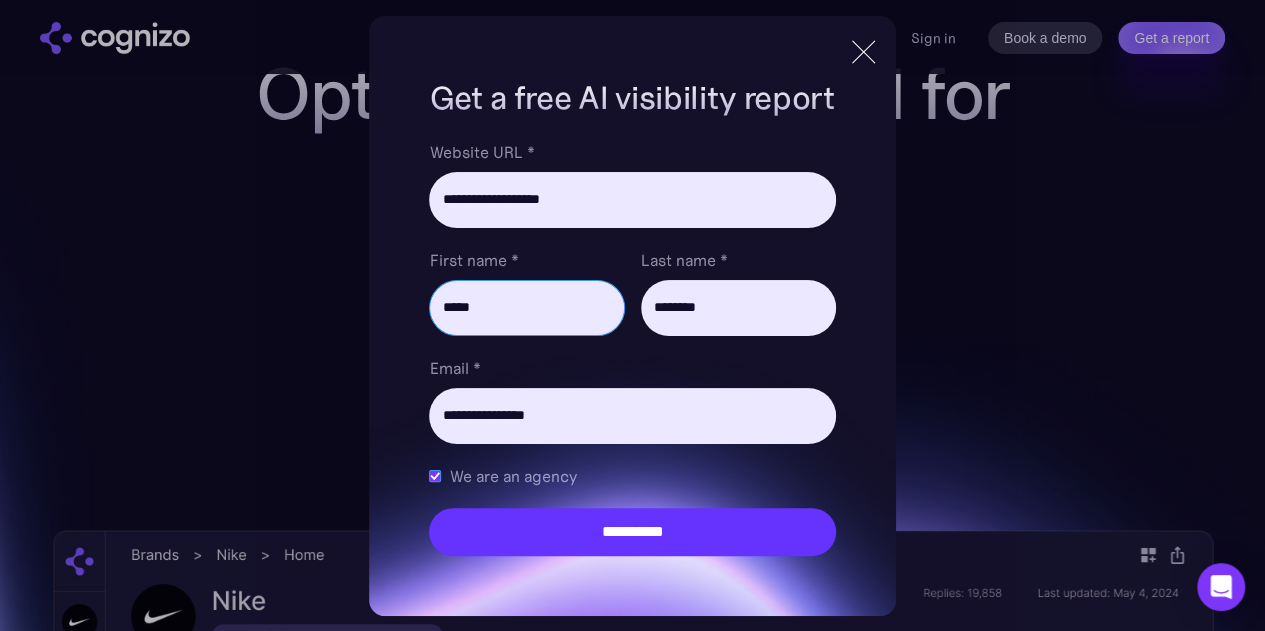 click on "*****" at bounding box center [526, 308] 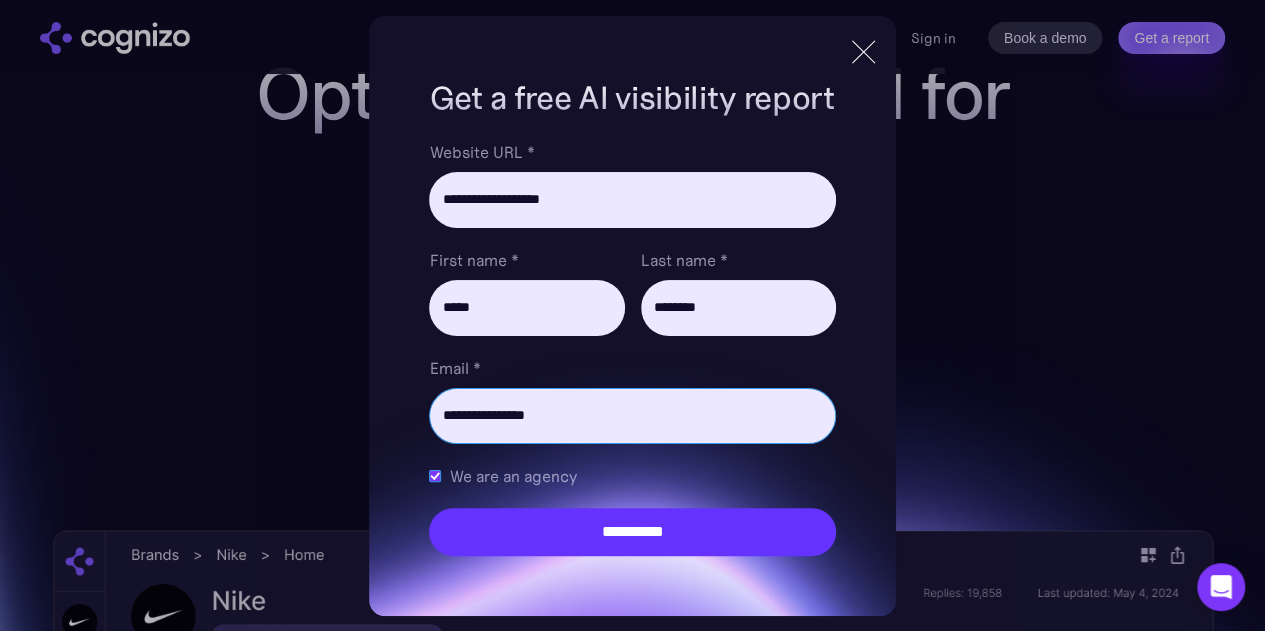 click on "**********" at bounding box center (632, 416) 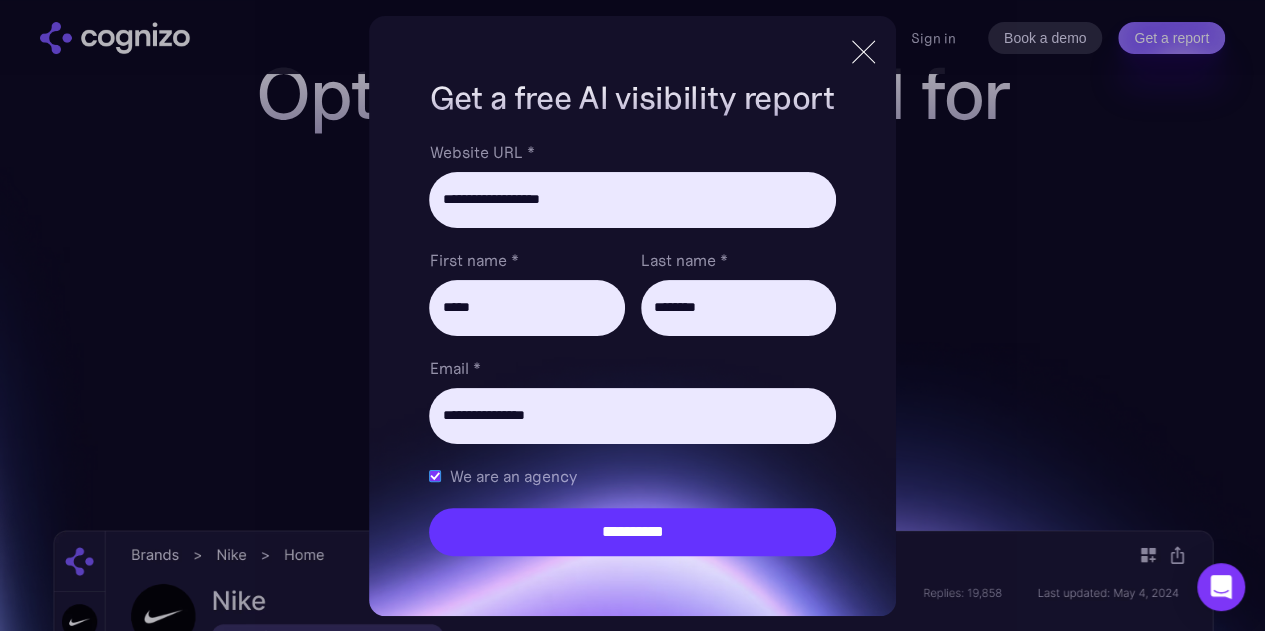 click at bounding box center [435, 476] 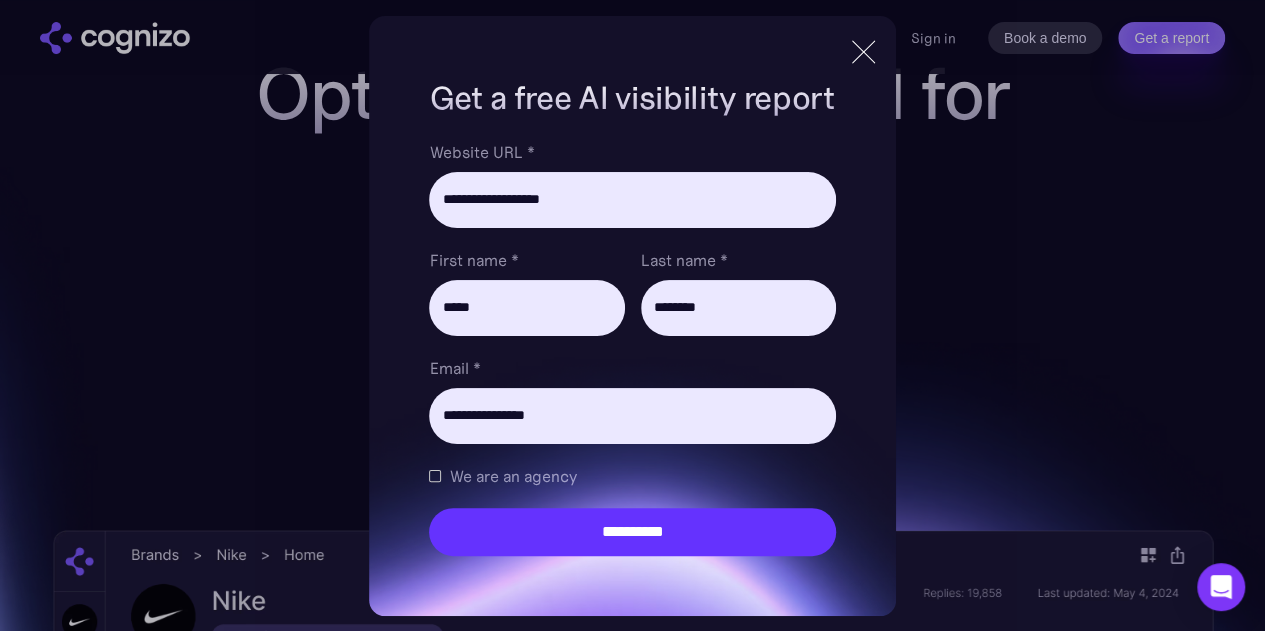 click on "We are an agency" at bounding box center (502, 476) 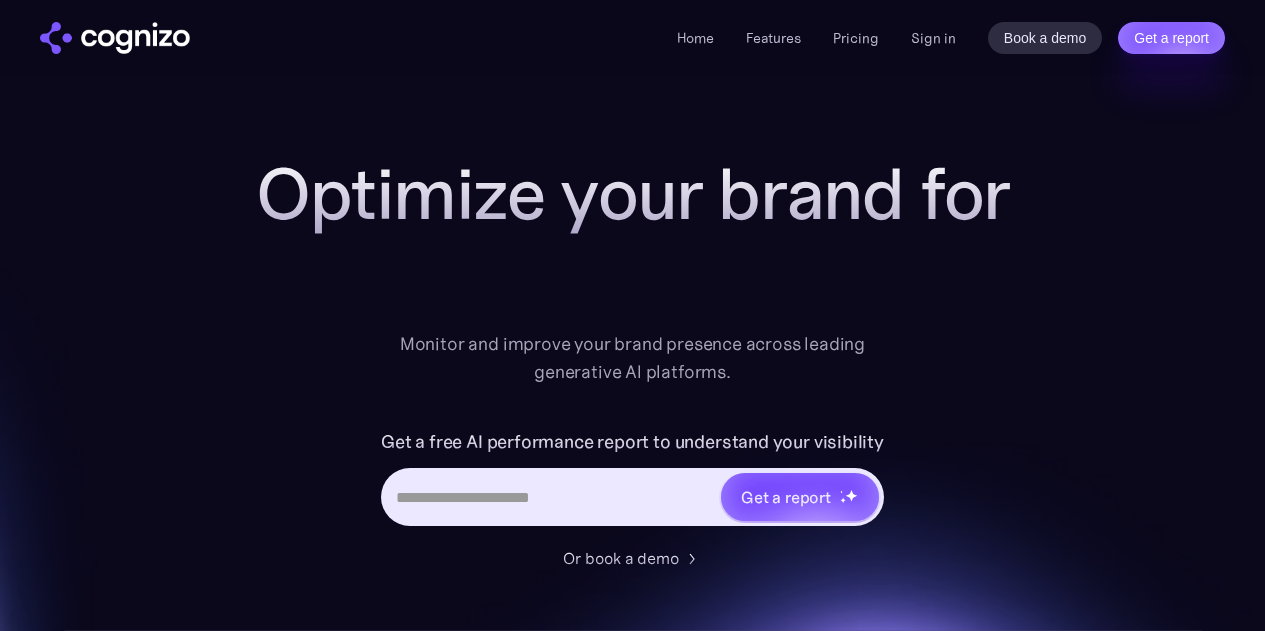 scroll, scrollTop: 100, scrollLeft: 0, axis: vertical 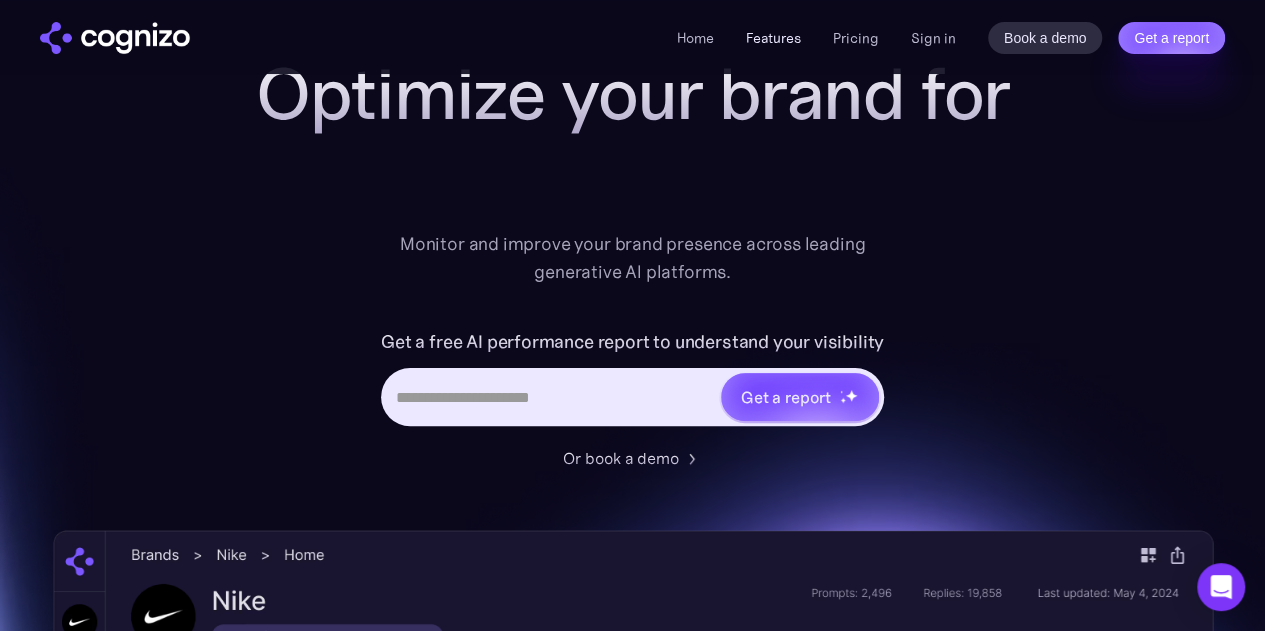 click on "Features" at bounding box center (773, 38) 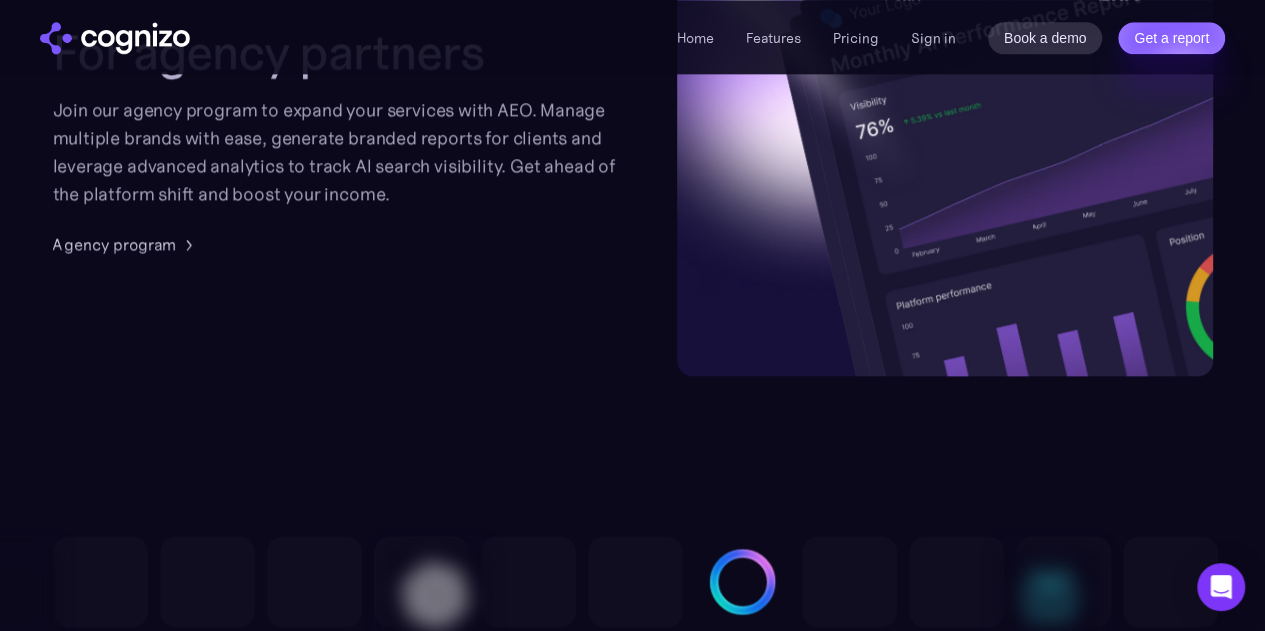 scroll, scrollTop: 4916, scrollLeft: 0, axis: vertical 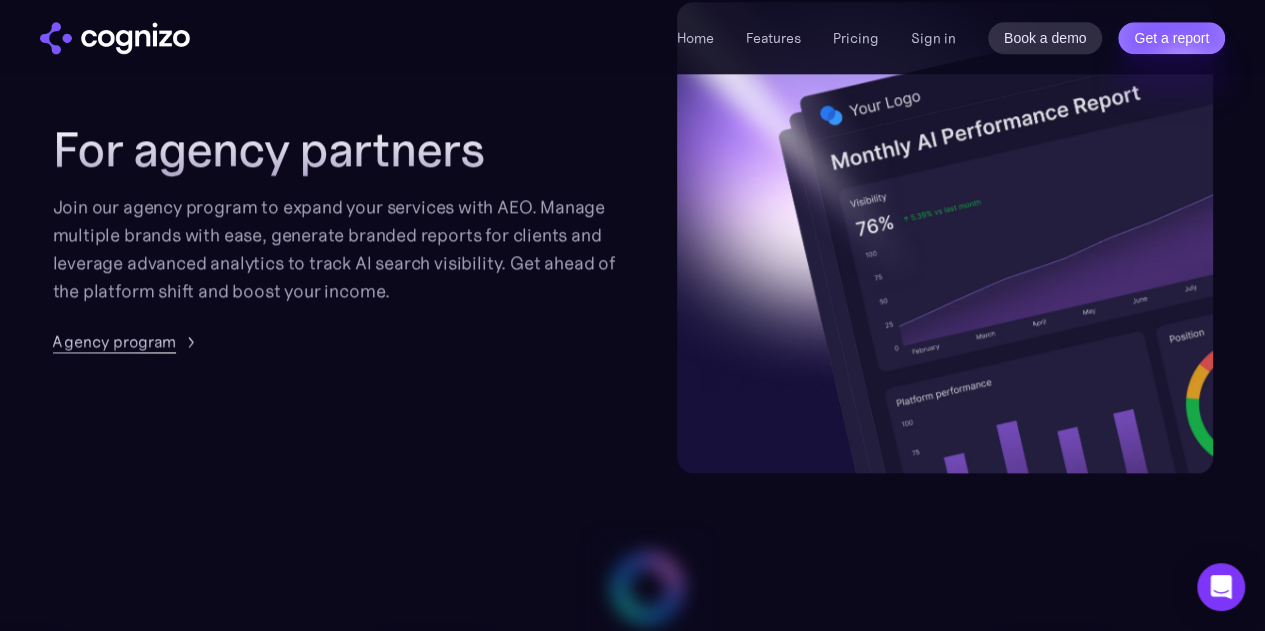 click on "Agency program" 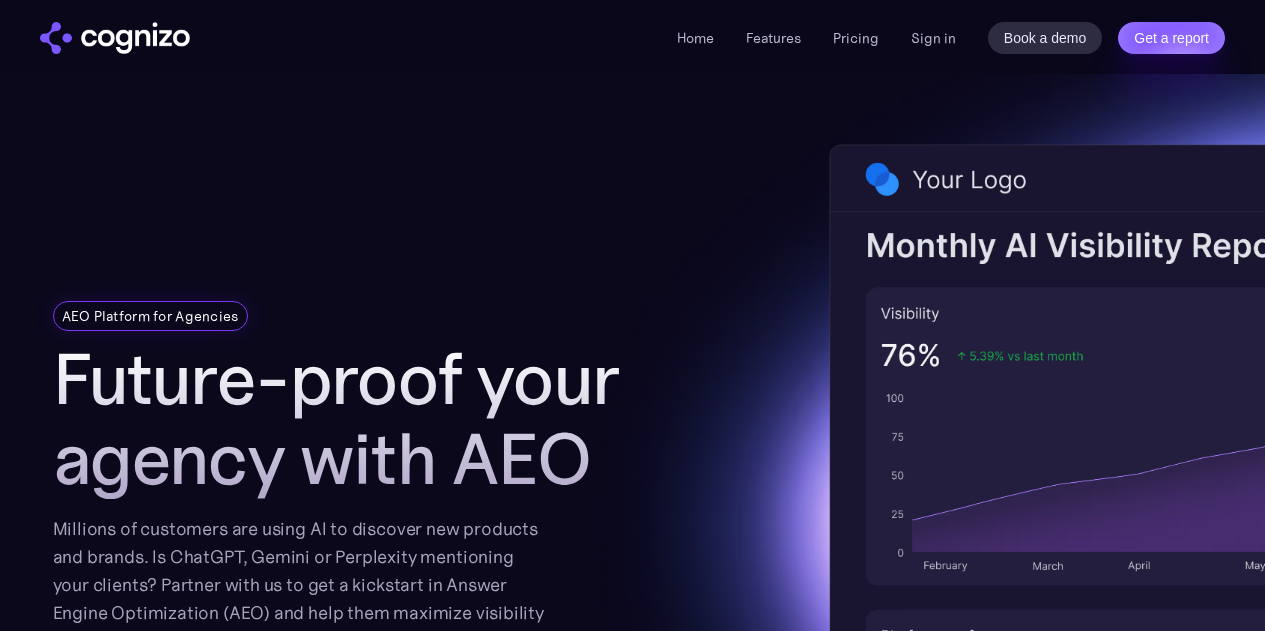 scroll, scrollTop: 0, scrollLeft: 0, axis: both 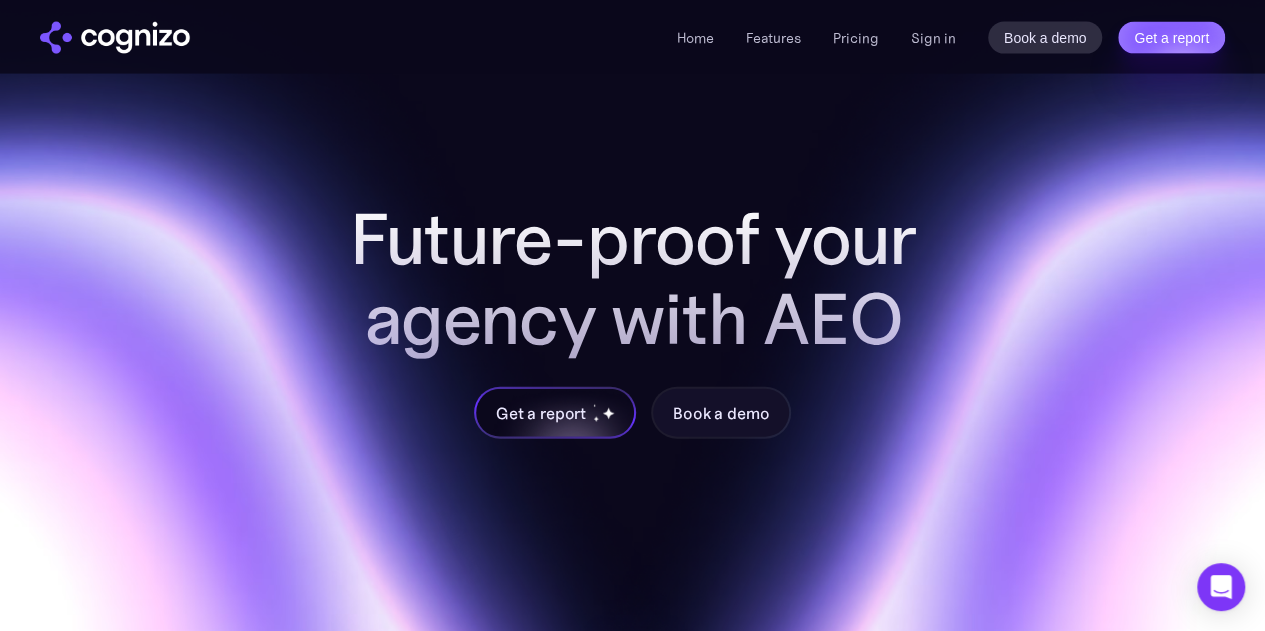 click on "Get a report" at bounding box center [541, 413] 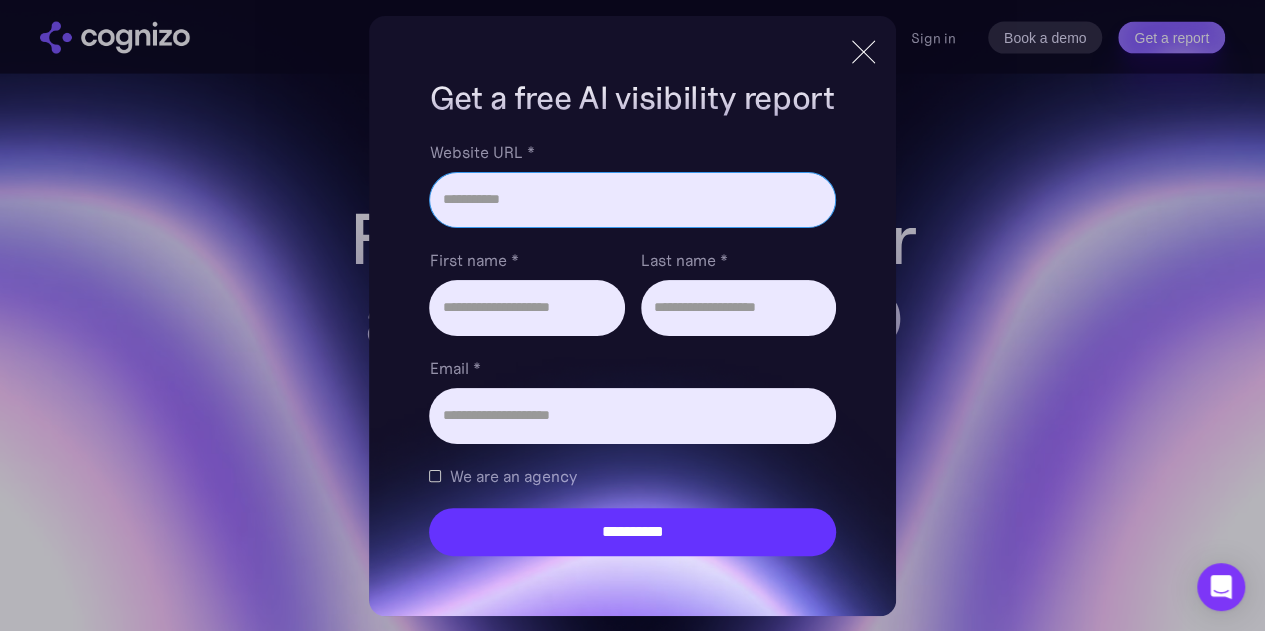 click on "Website URL *" at bounding box center [632, 200] 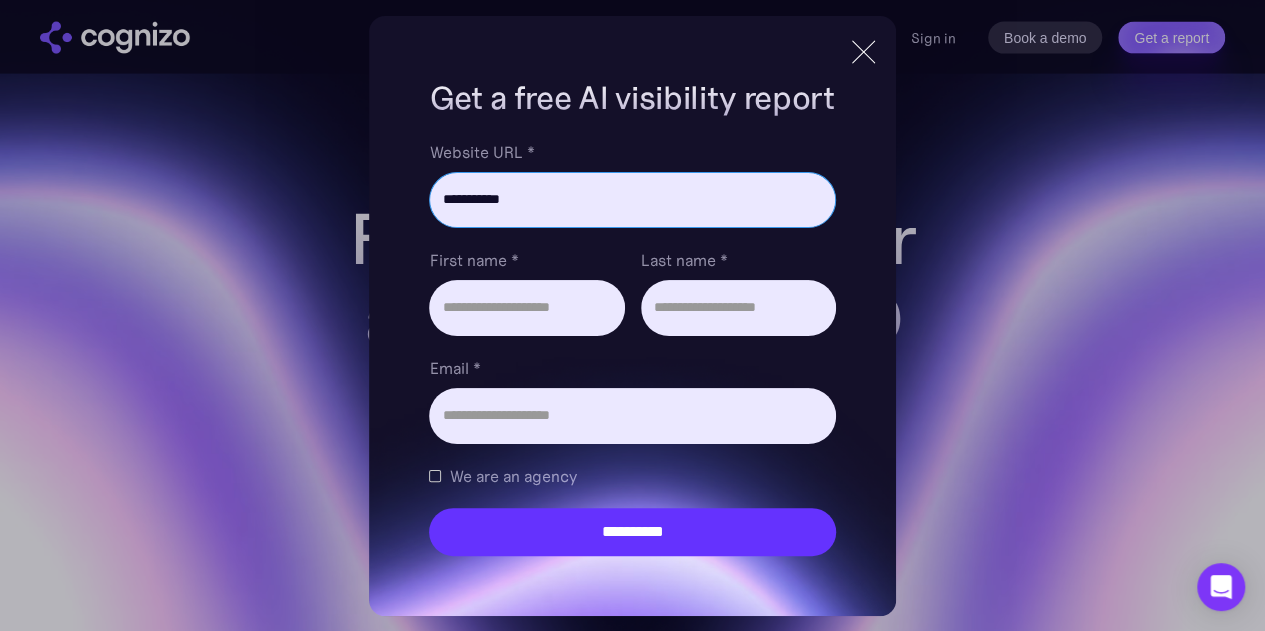 type on "**********" 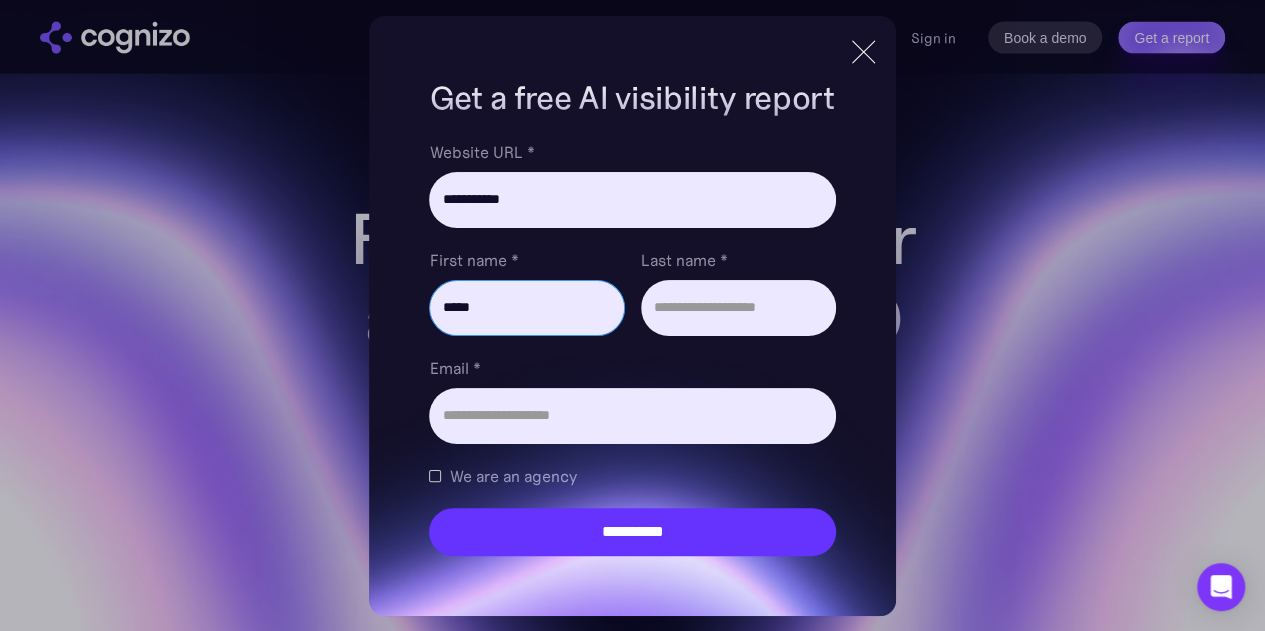 type on "*****" 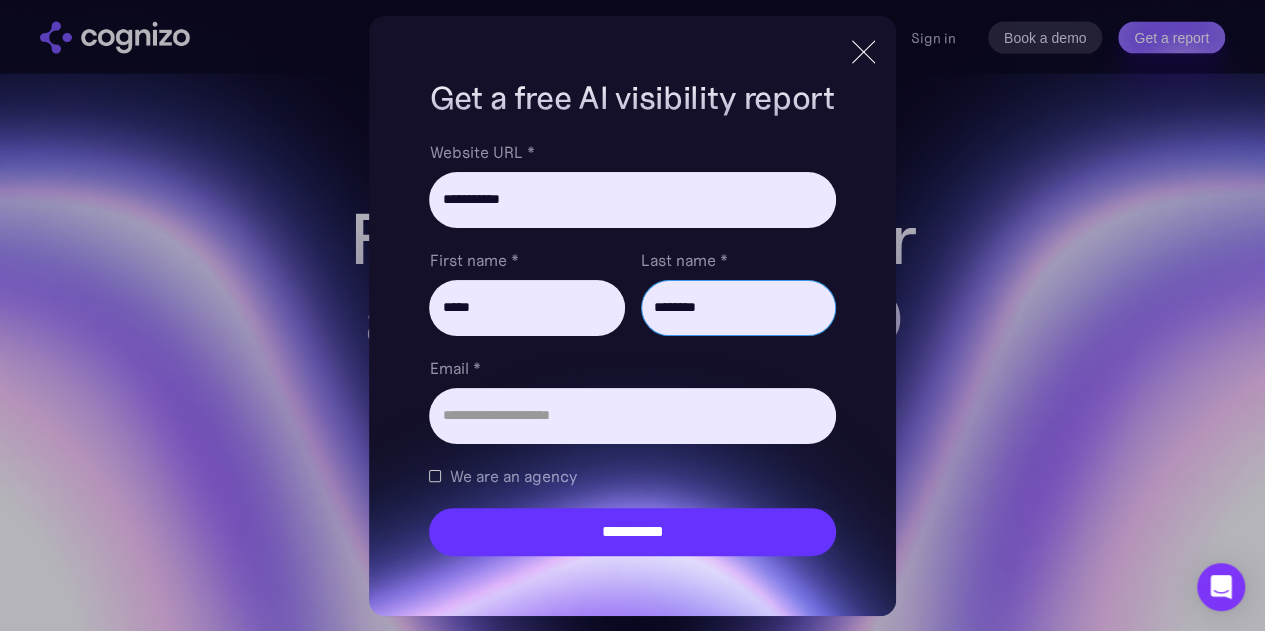 type on "********" 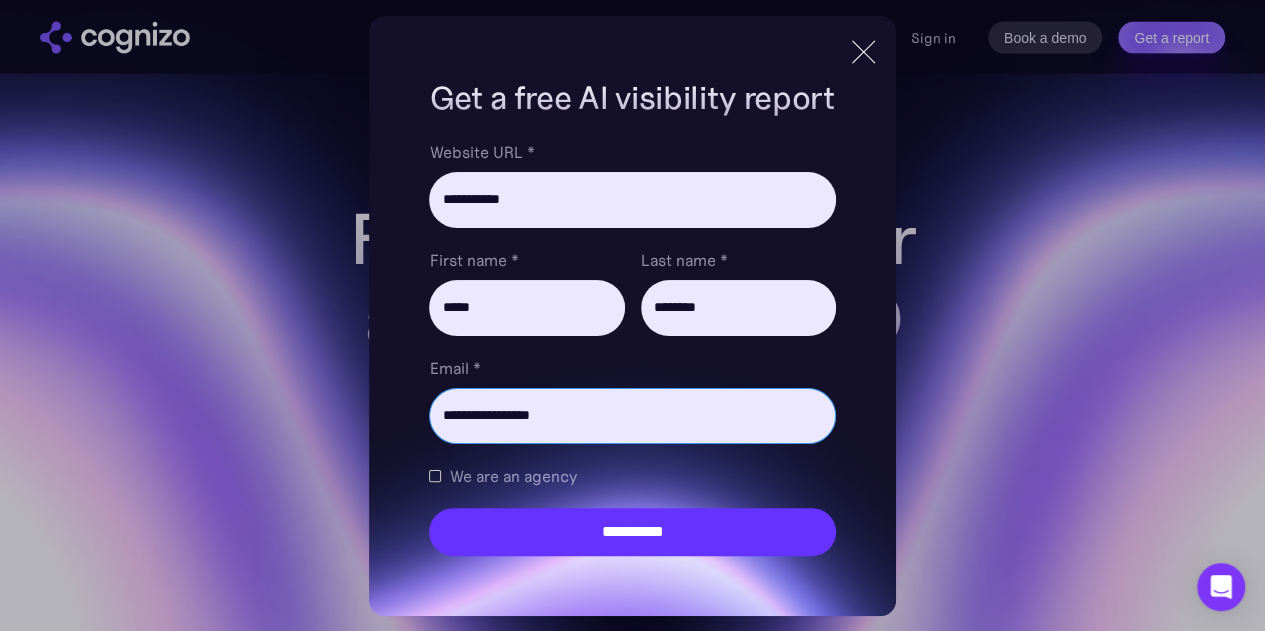 type on "**********" 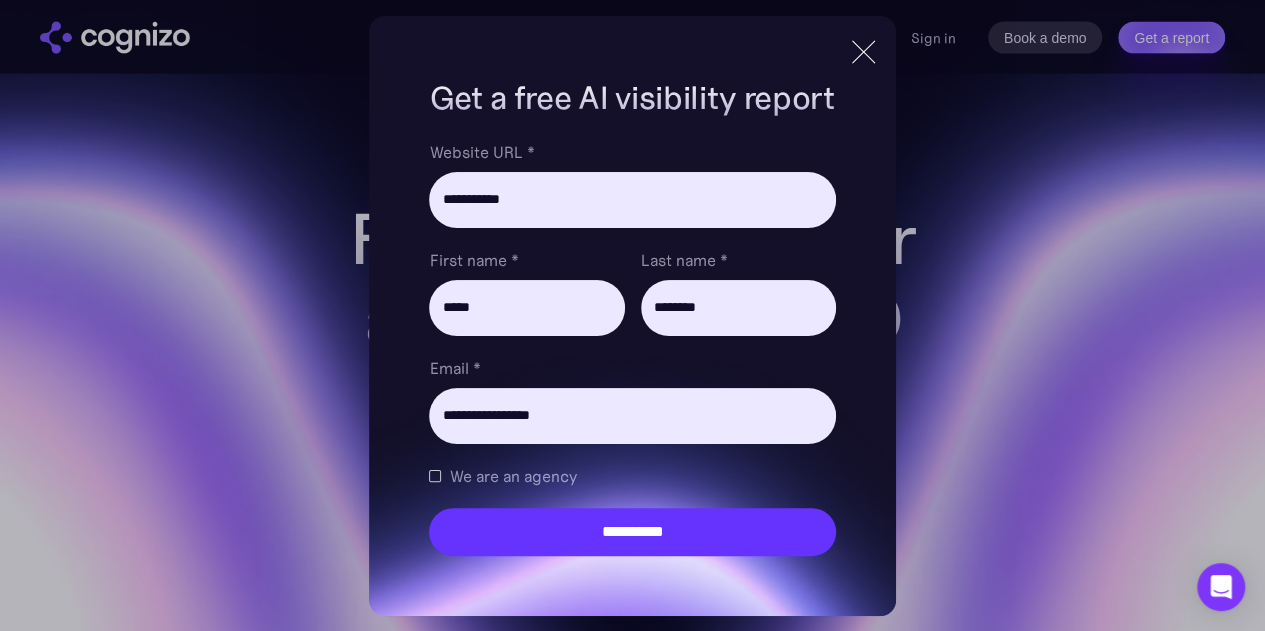 click at bounding box center (435, 476) 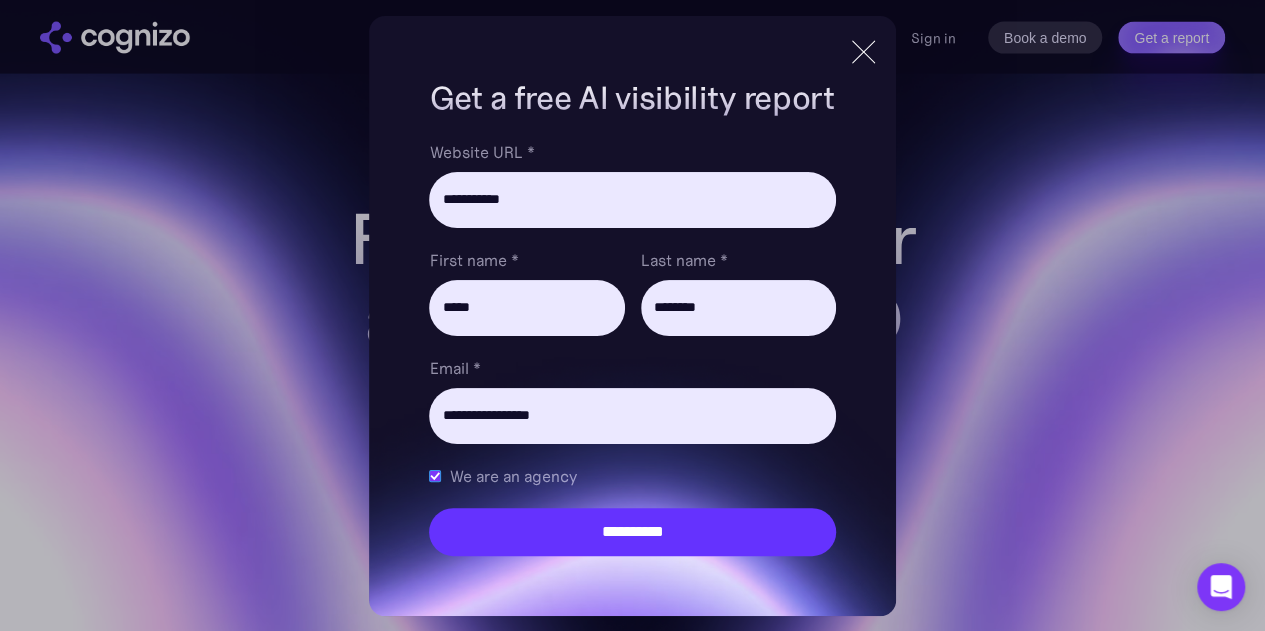 click at bounding box center (863, 52) 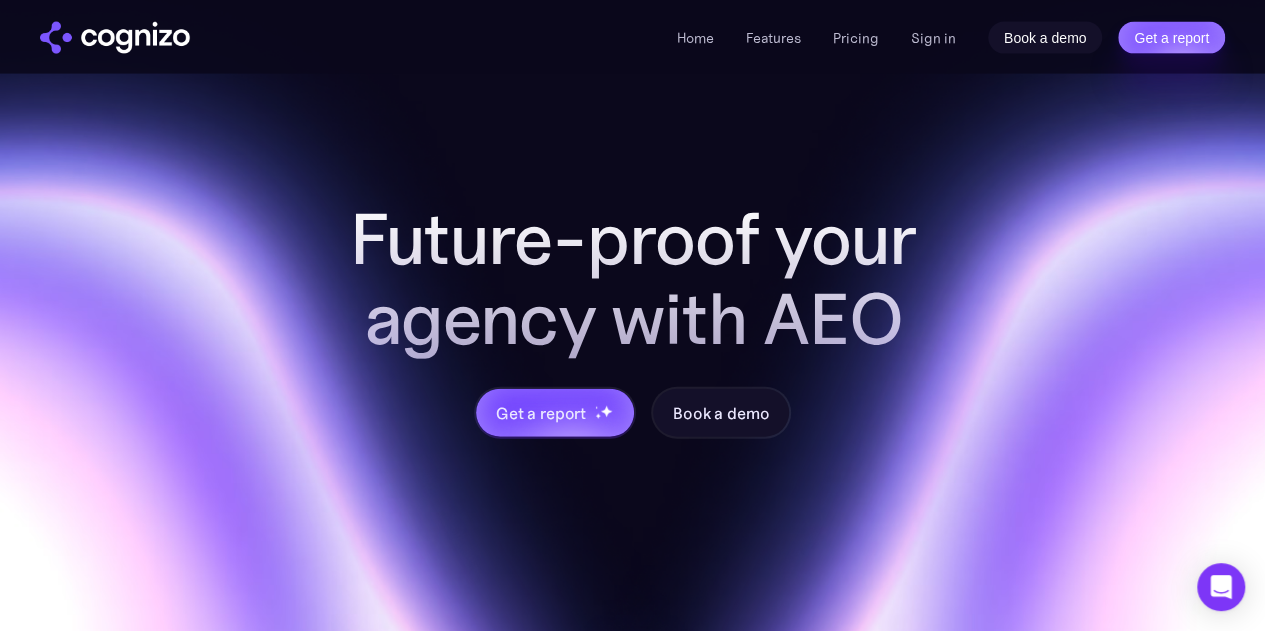 click on "Book a demo" at bounding box center (1045, 38) 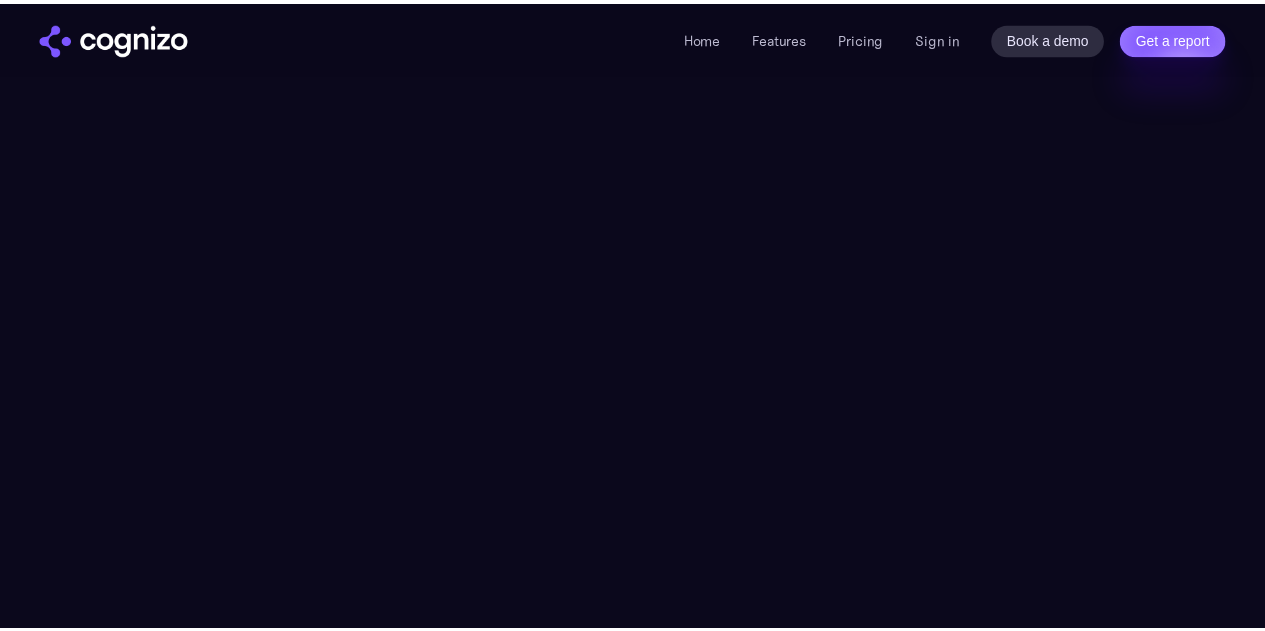 scroll, scrollTop: 0, scrollLeft: 0, axis: both 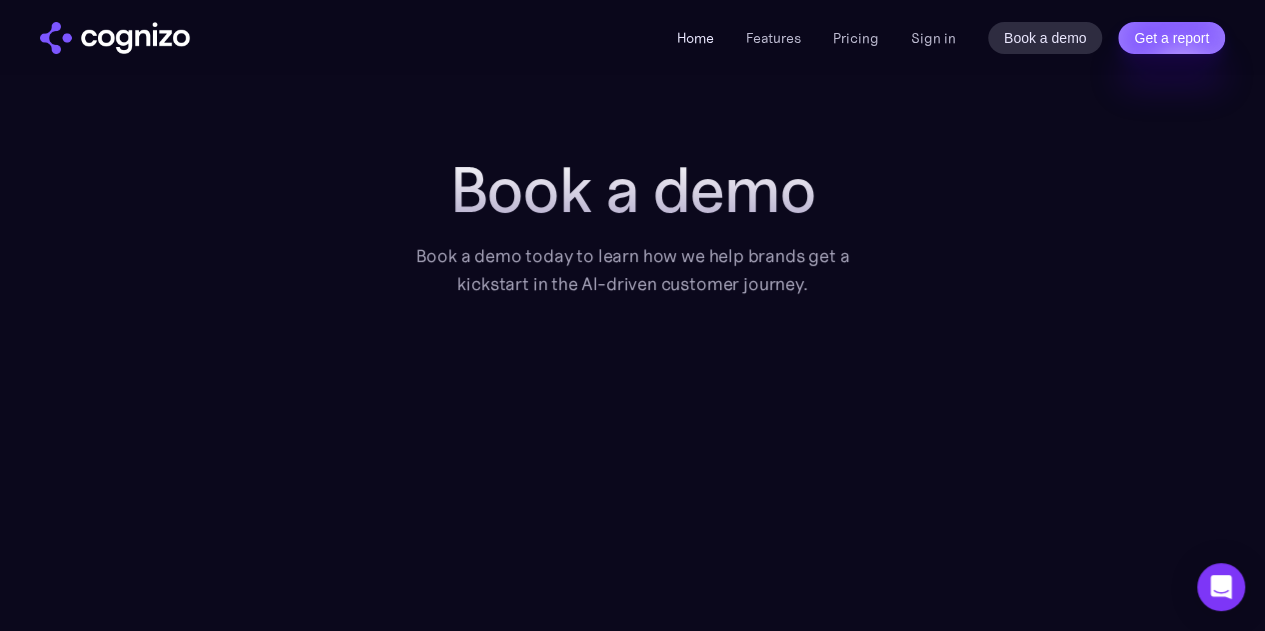 click on "Home" at bounding box center [695, 38] 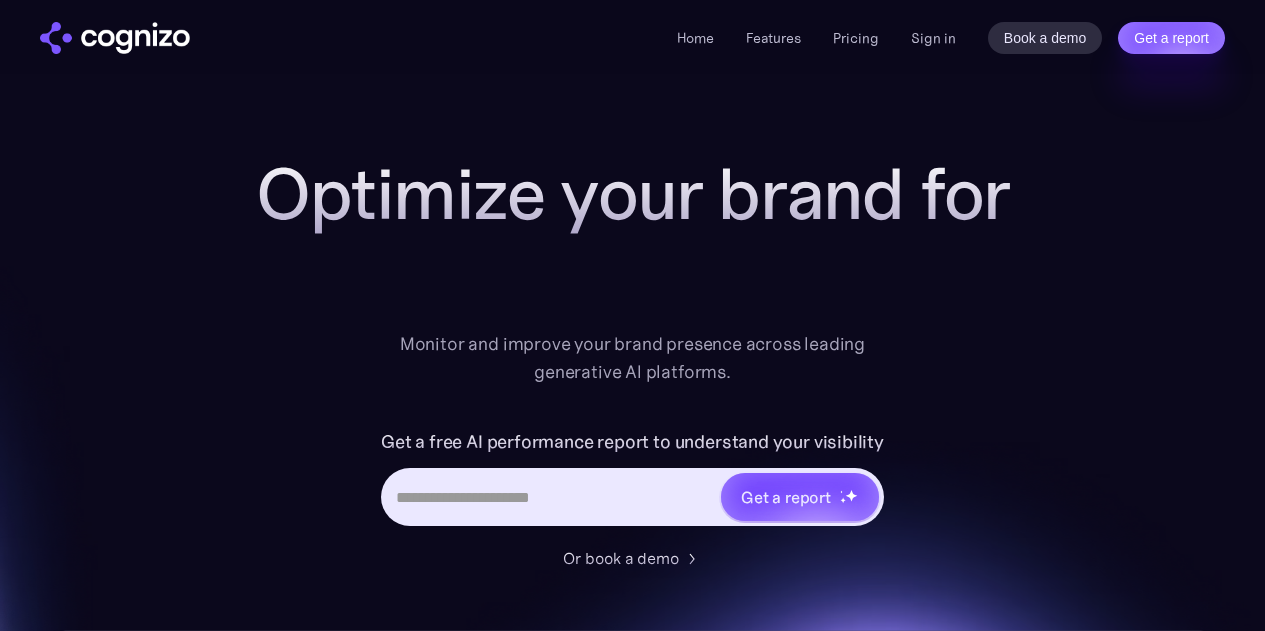 scroll, scrollTop: 0, scrollLeft: 0, axis: both 